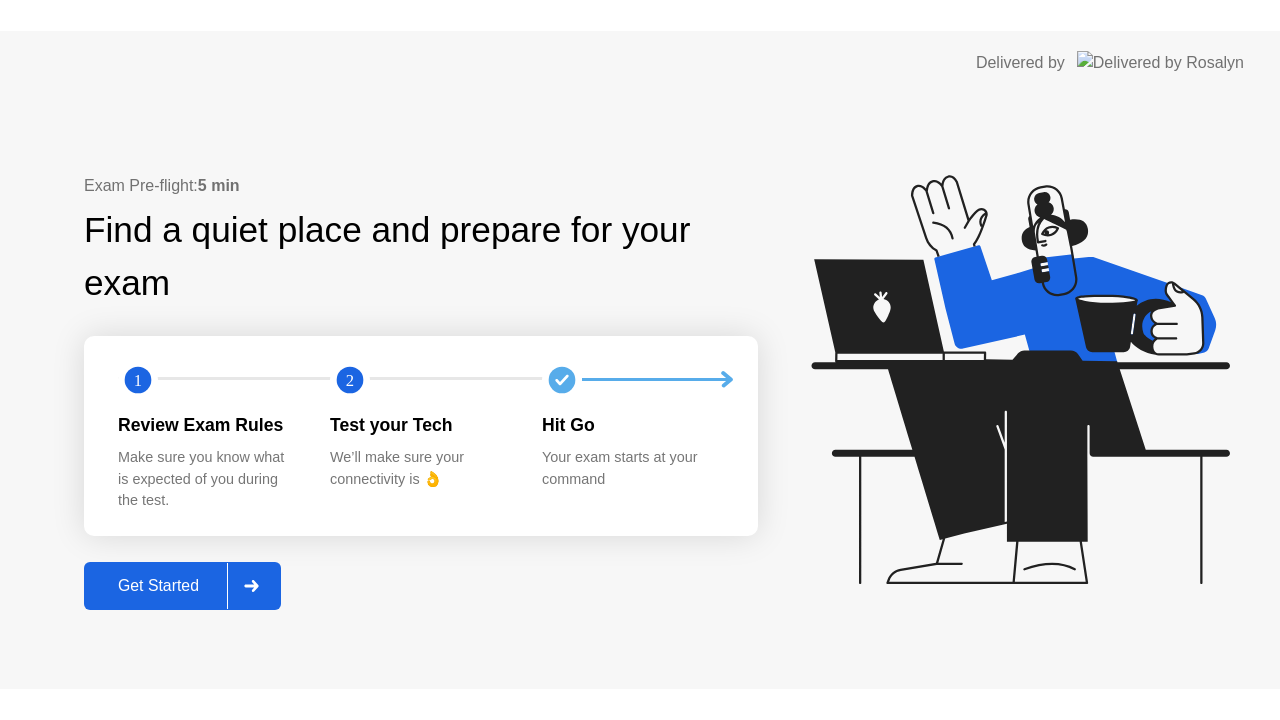 scroll, scrollTop: 0, scrollLeft: 0, axis: both 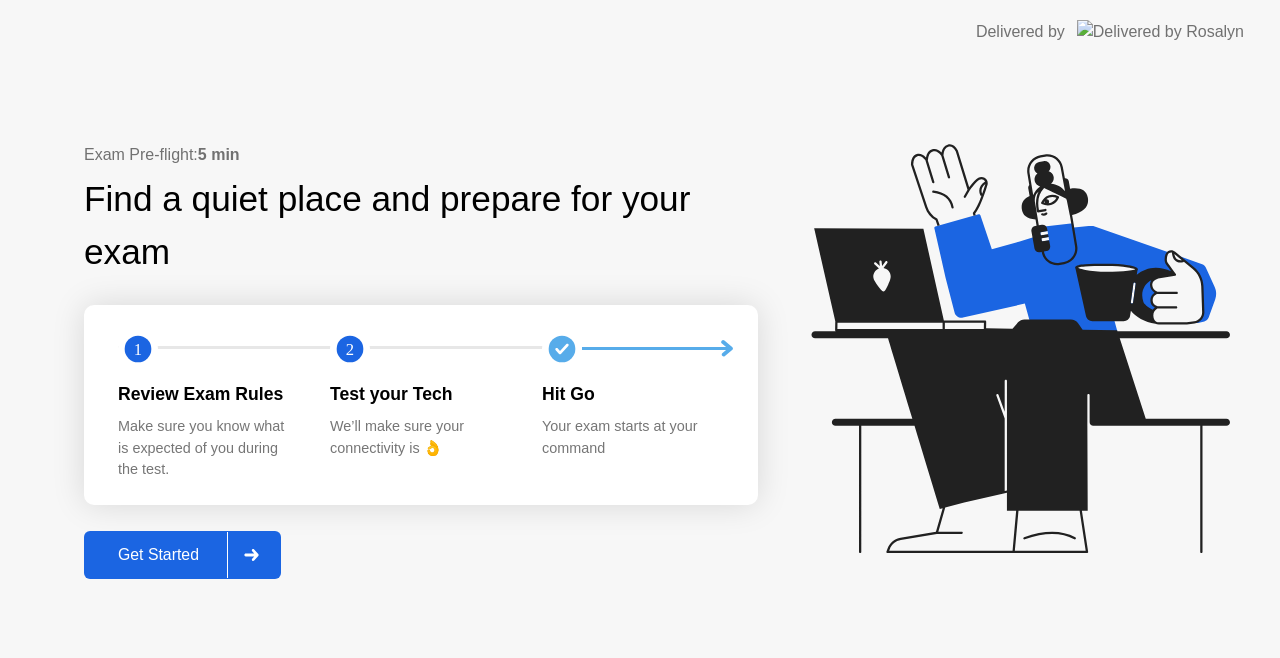 click on "Get Started" 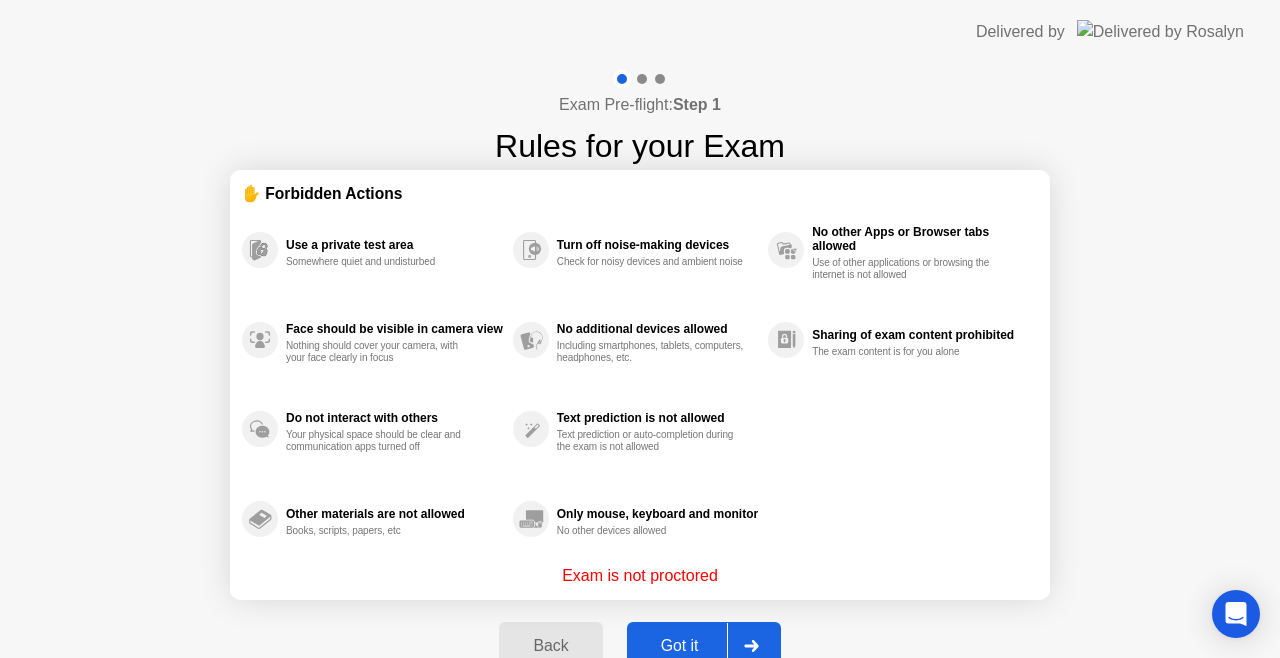 click on "Got it" 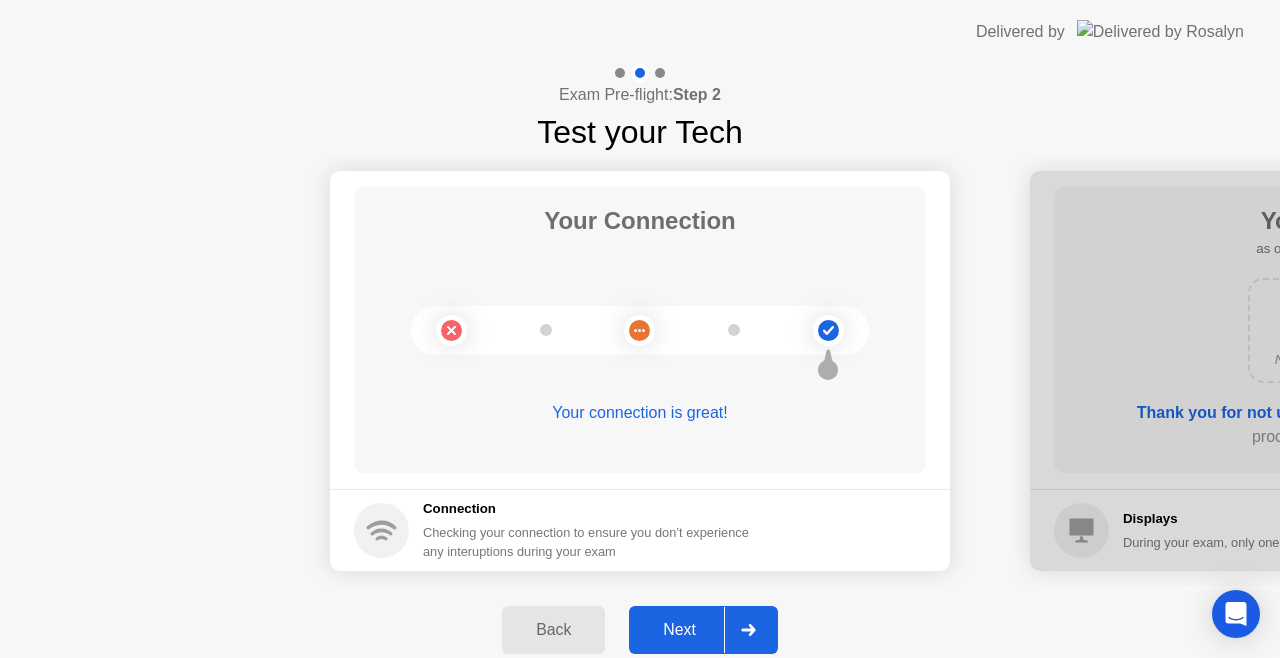 click on "Next" 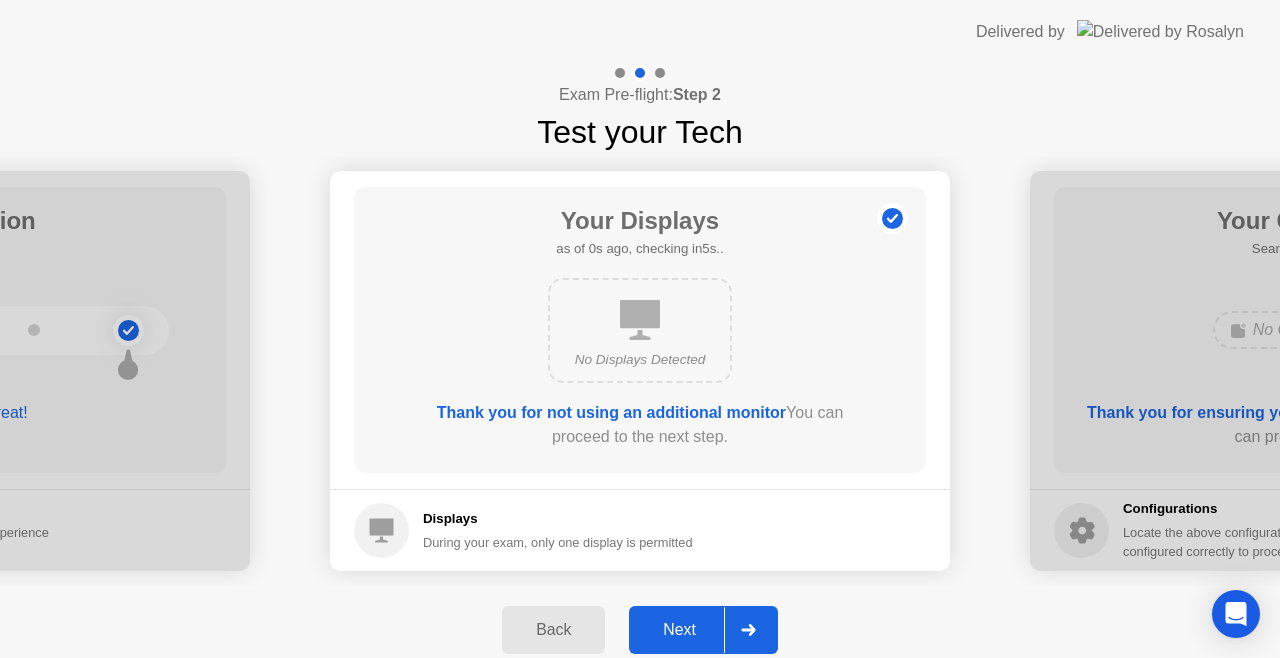 click on "Next" 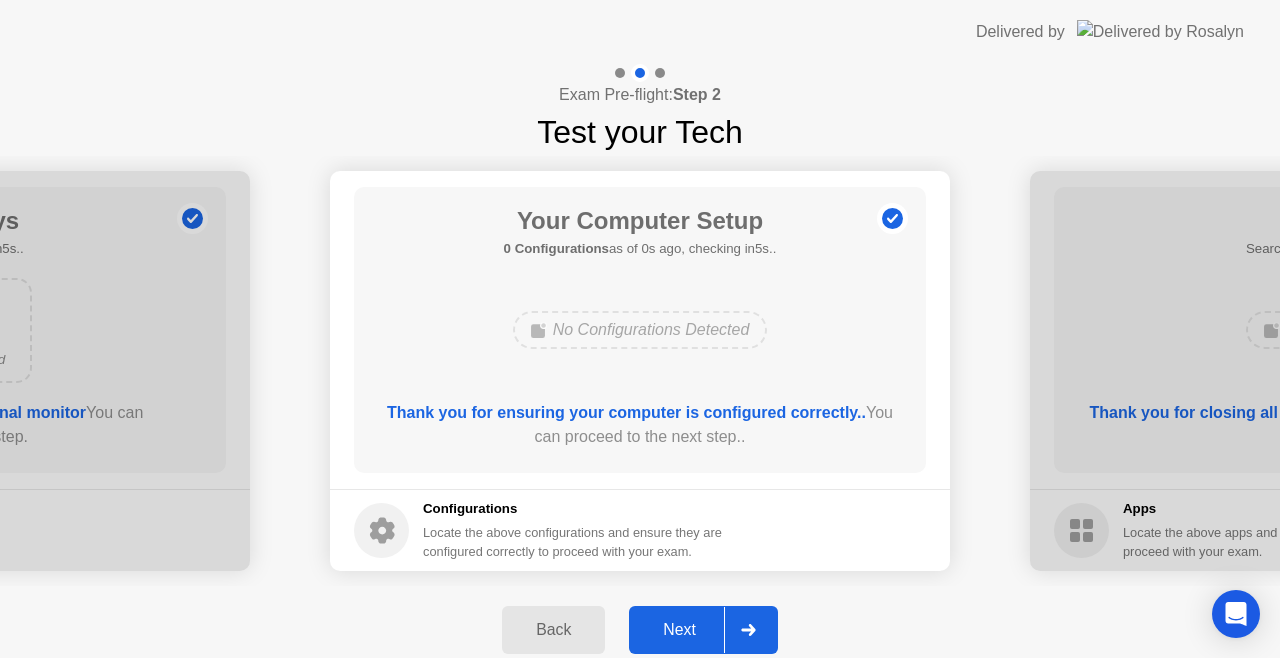 click on "Next" 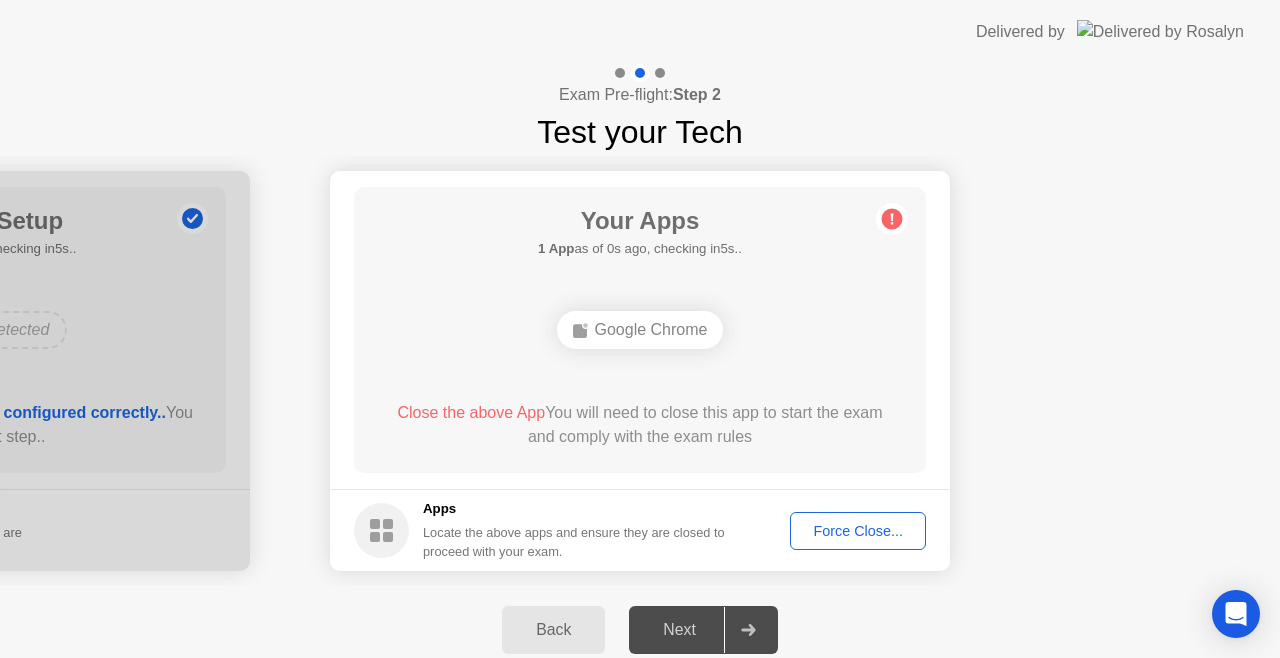click on "Next" 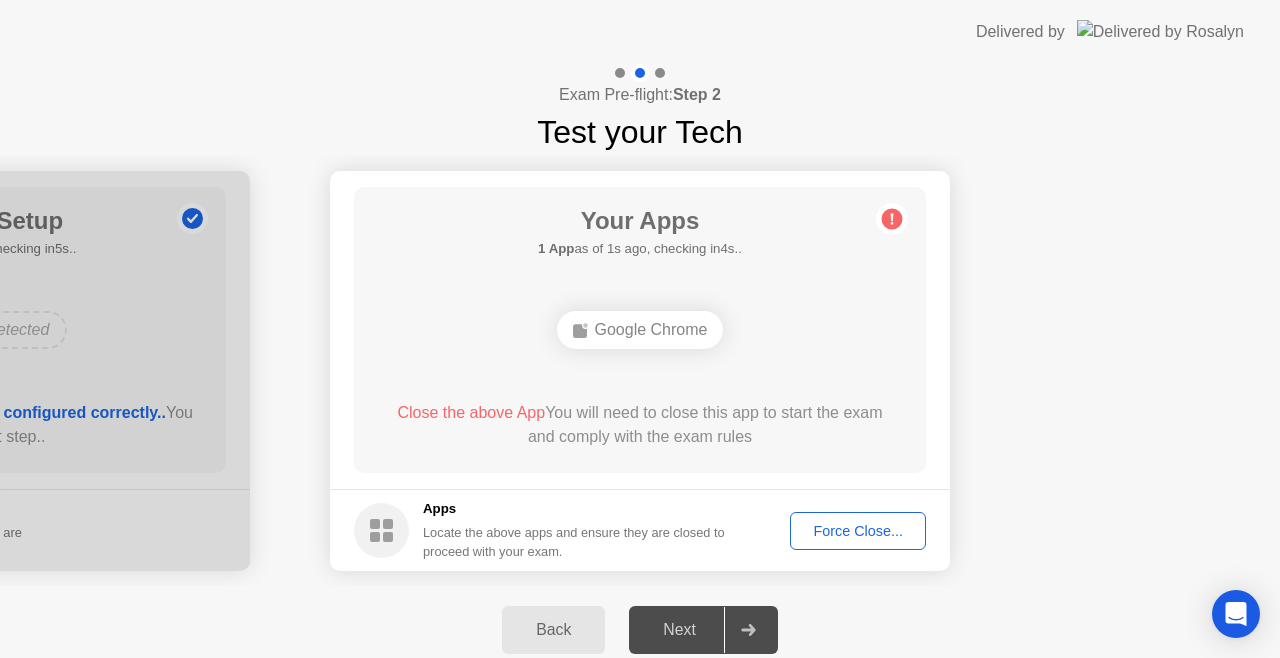 click on "Force Close..." 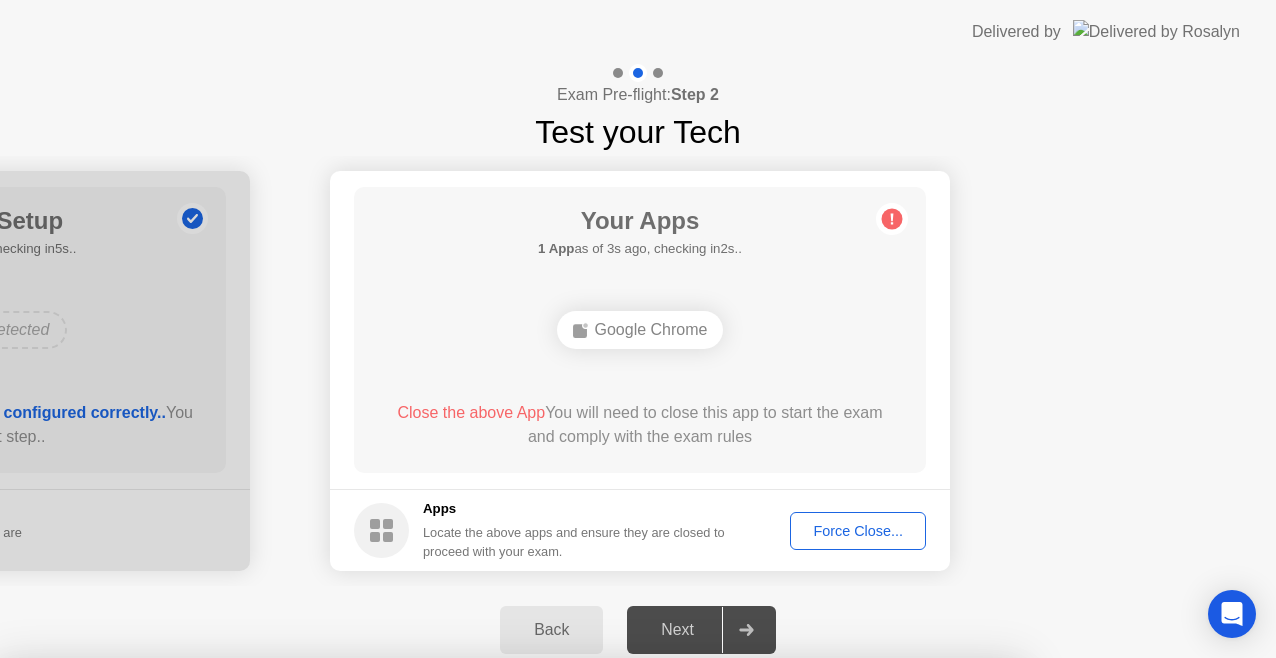 click on "Confirm" at bounding box center (577, 934) 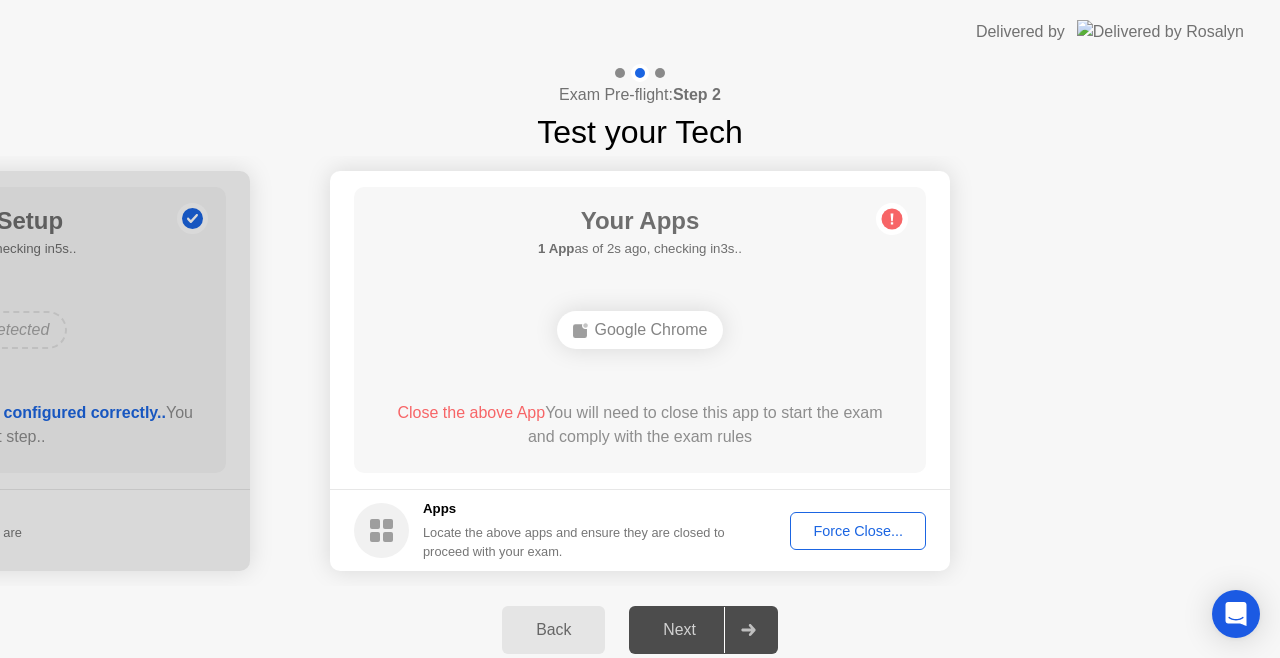 click on "Force Close..." 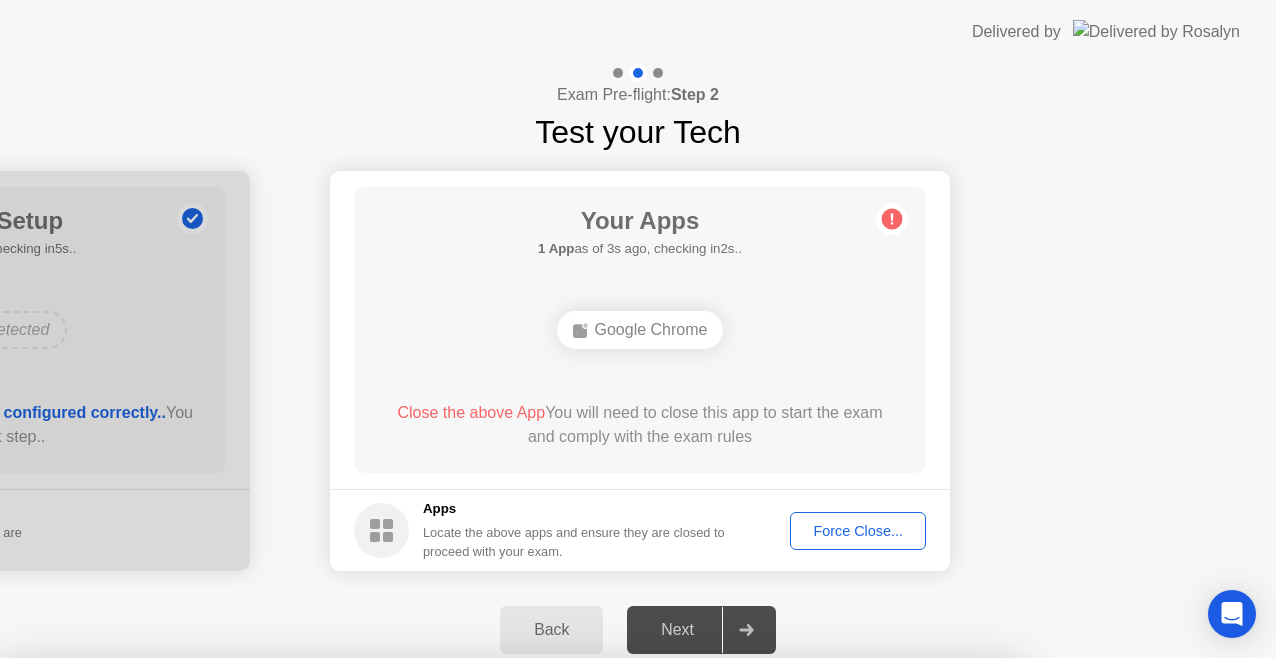 click on "Confirm" at bounding box center [577, 934] 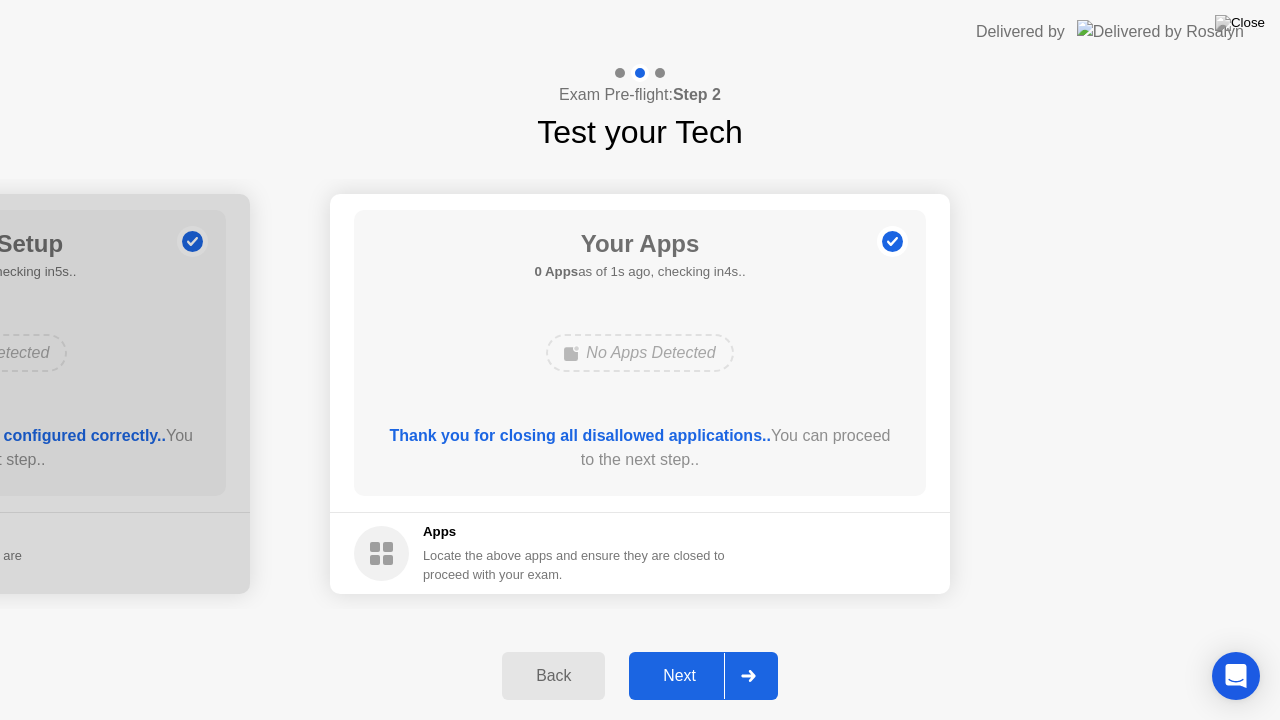 click on "Next" 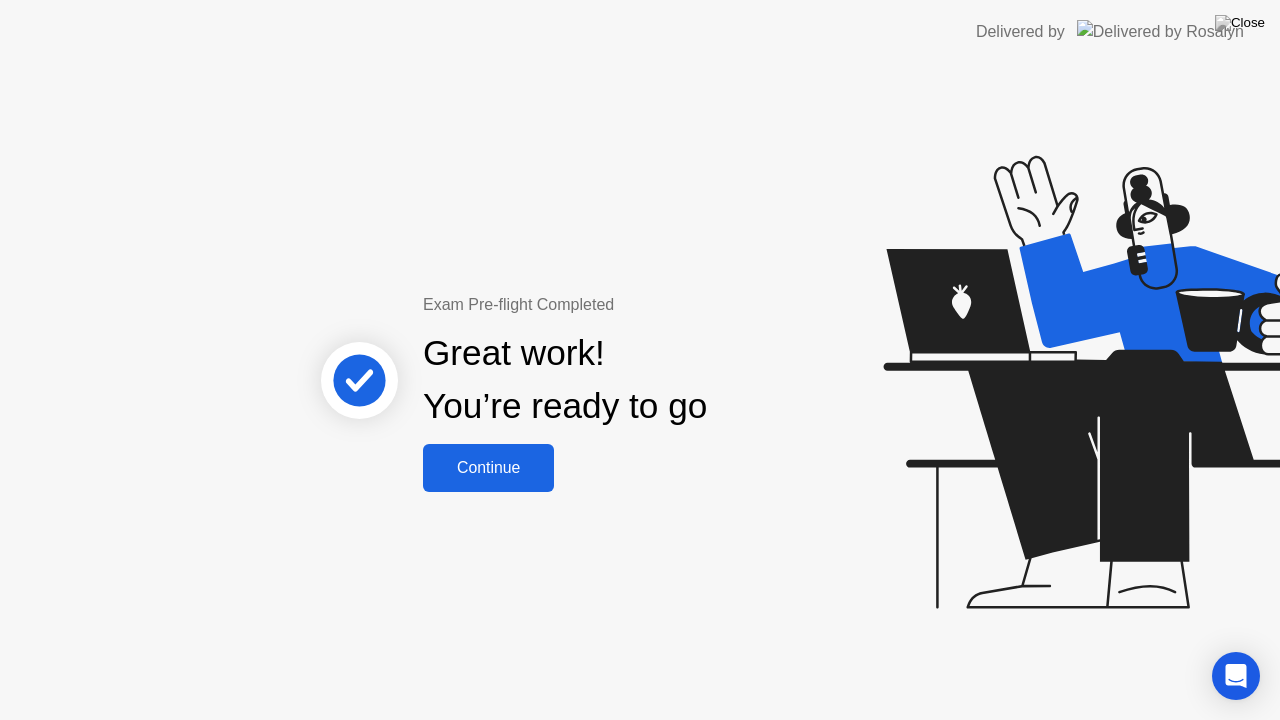 click on "Continue" 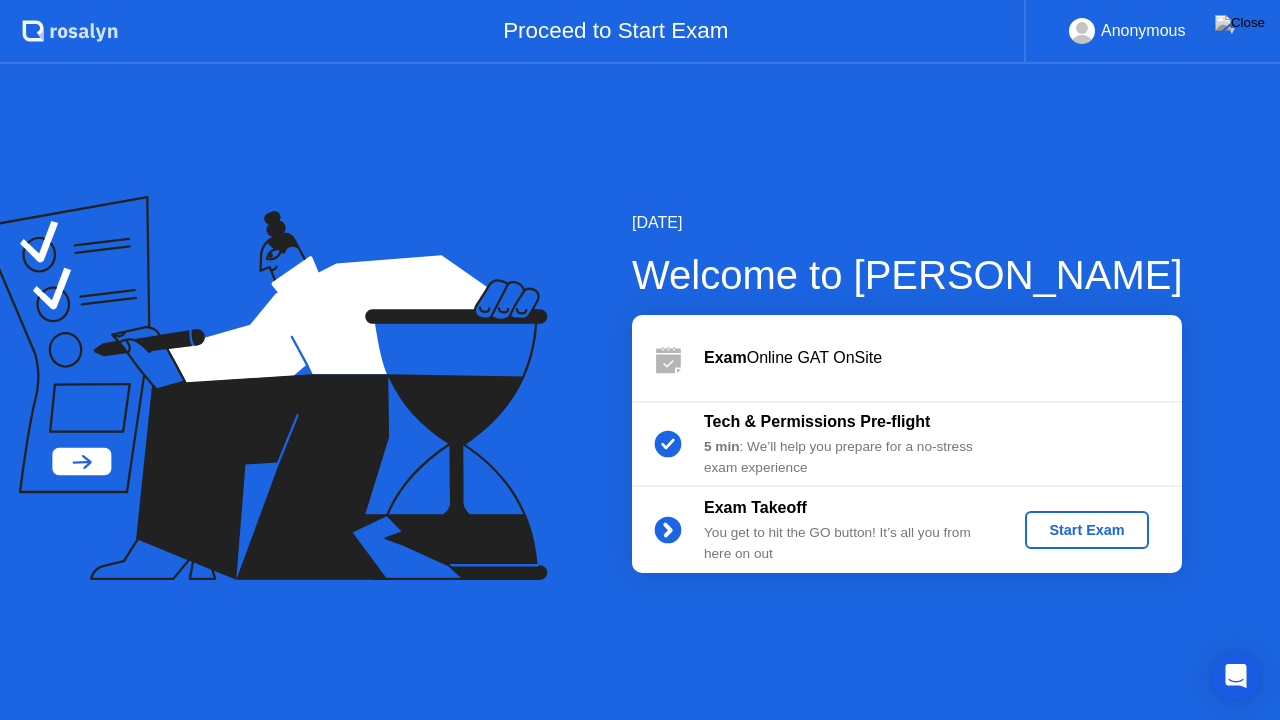 click on "Start Exam" 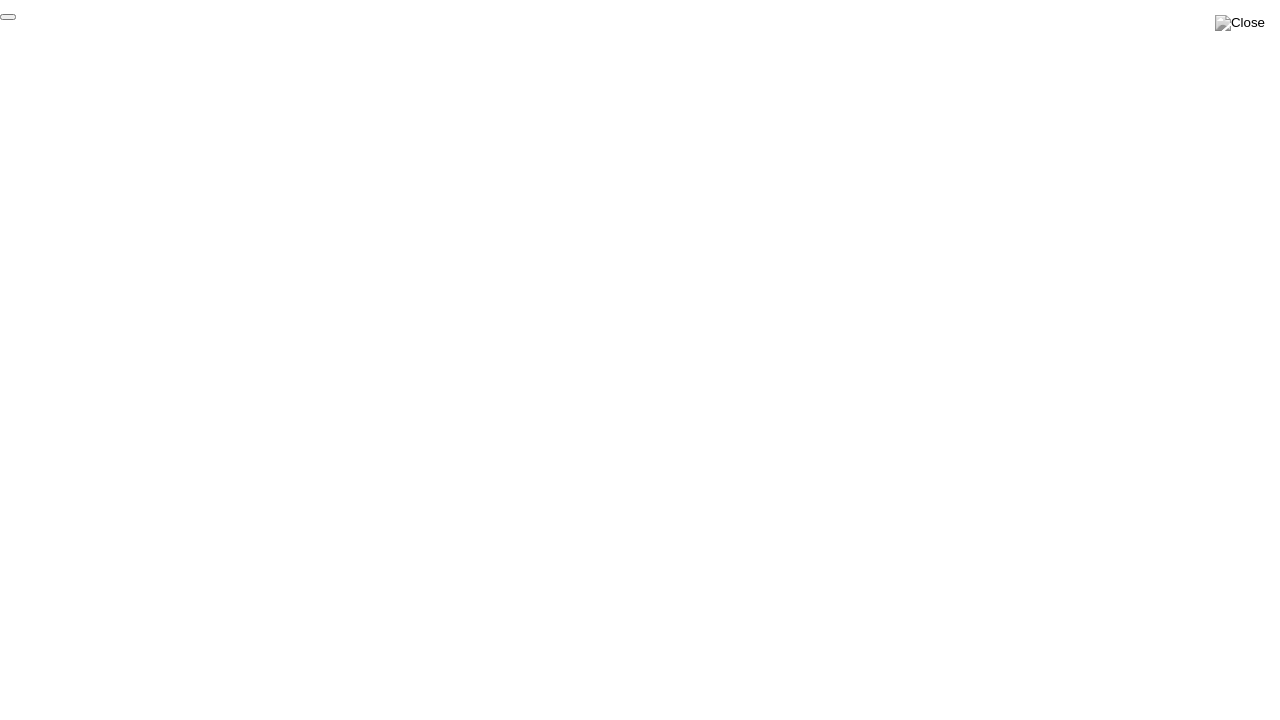 click on "End Proctoring Session" 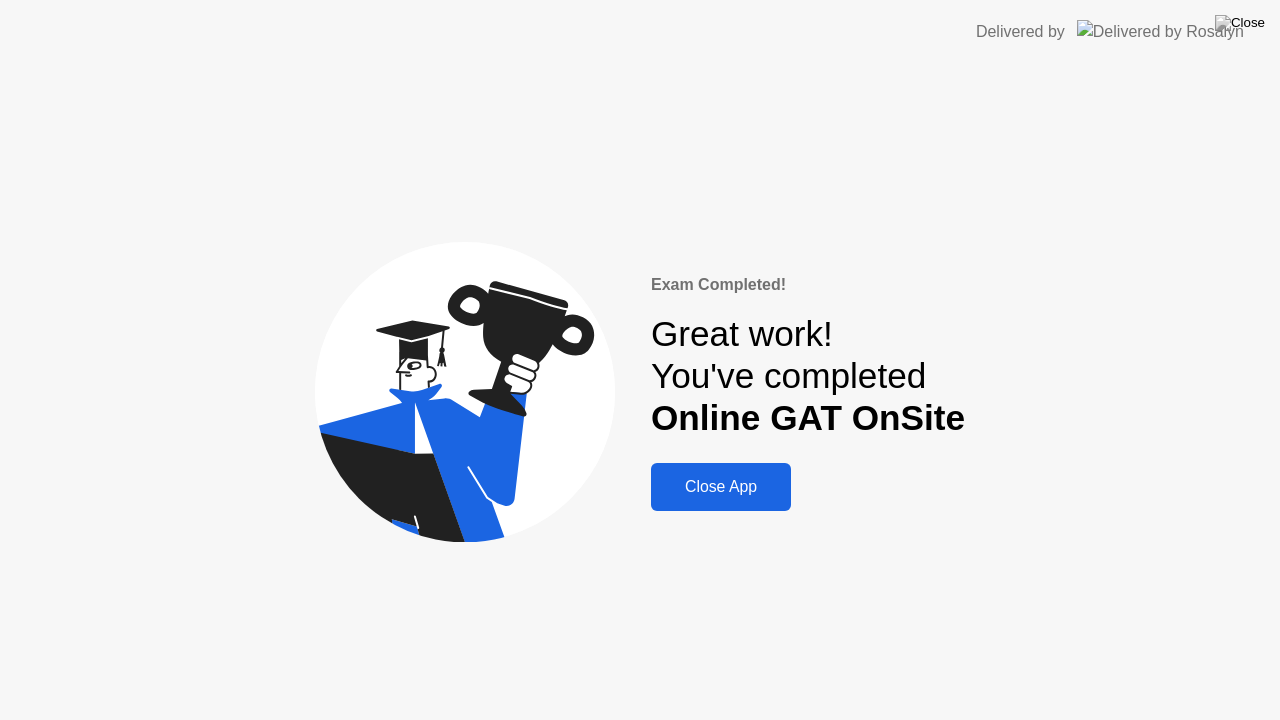 click on "Close App" 